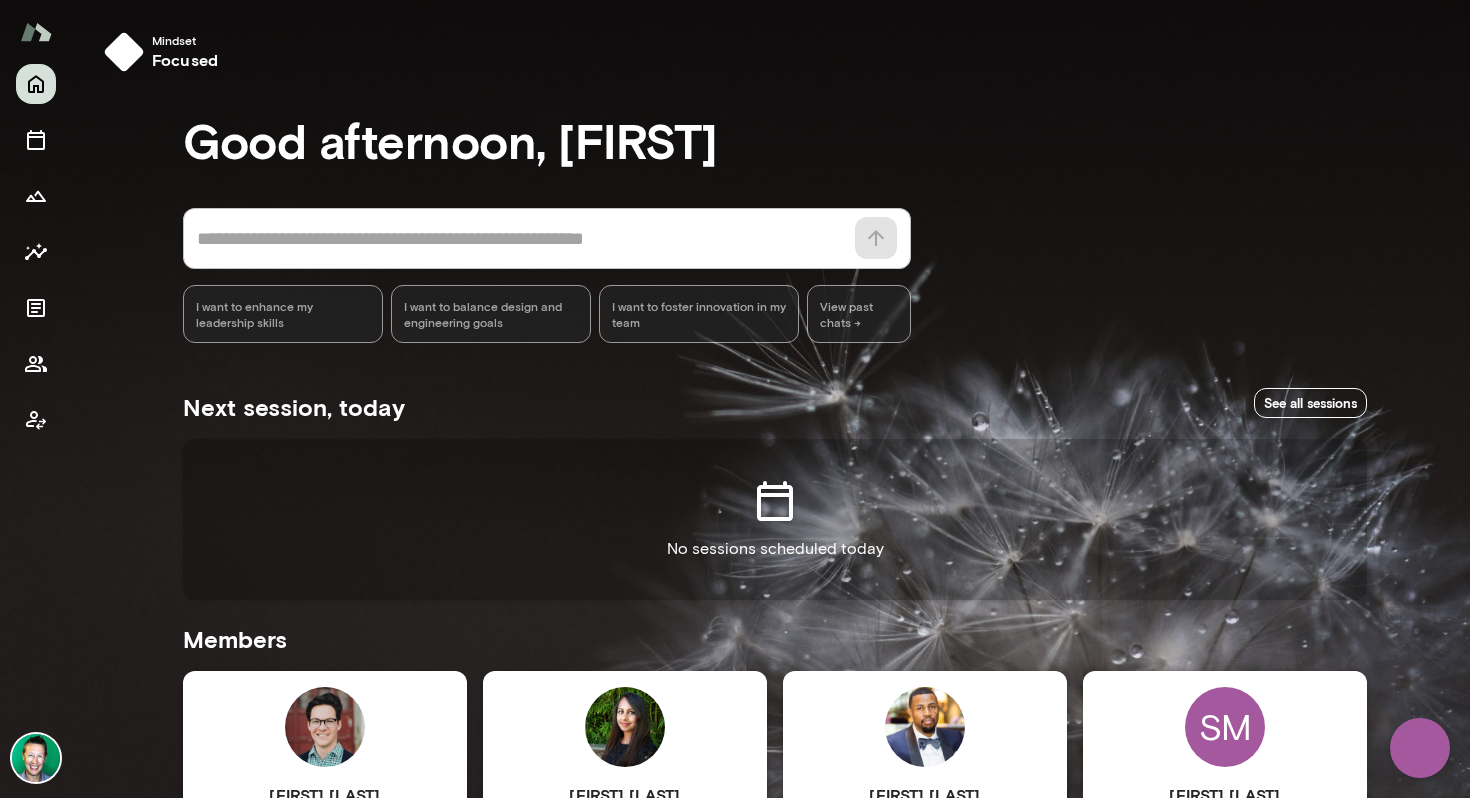 scroll, scrollTop: 0, scrollLeft: 0, axis: both 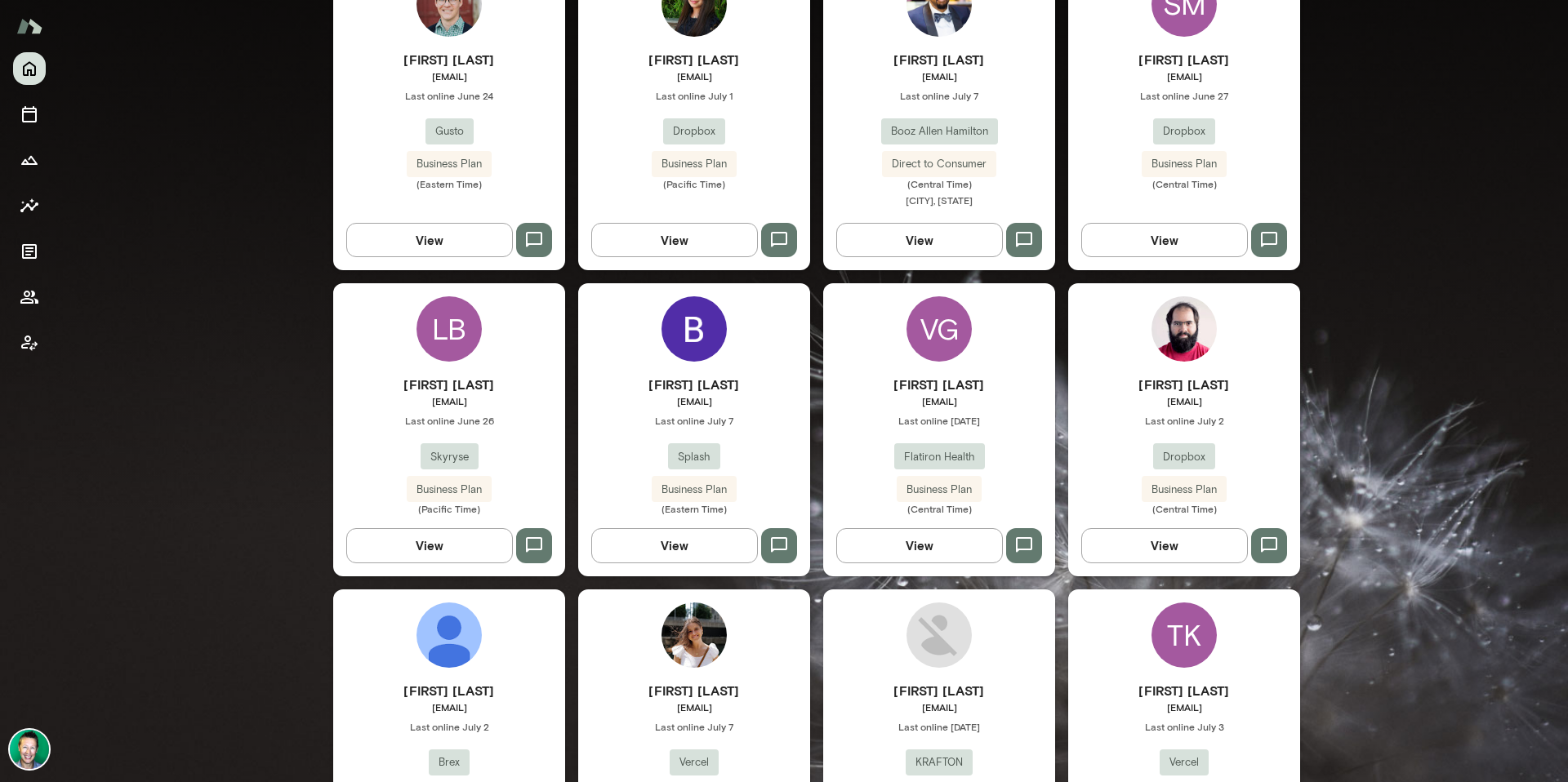 click on "View" at bounding box center (675, 545) 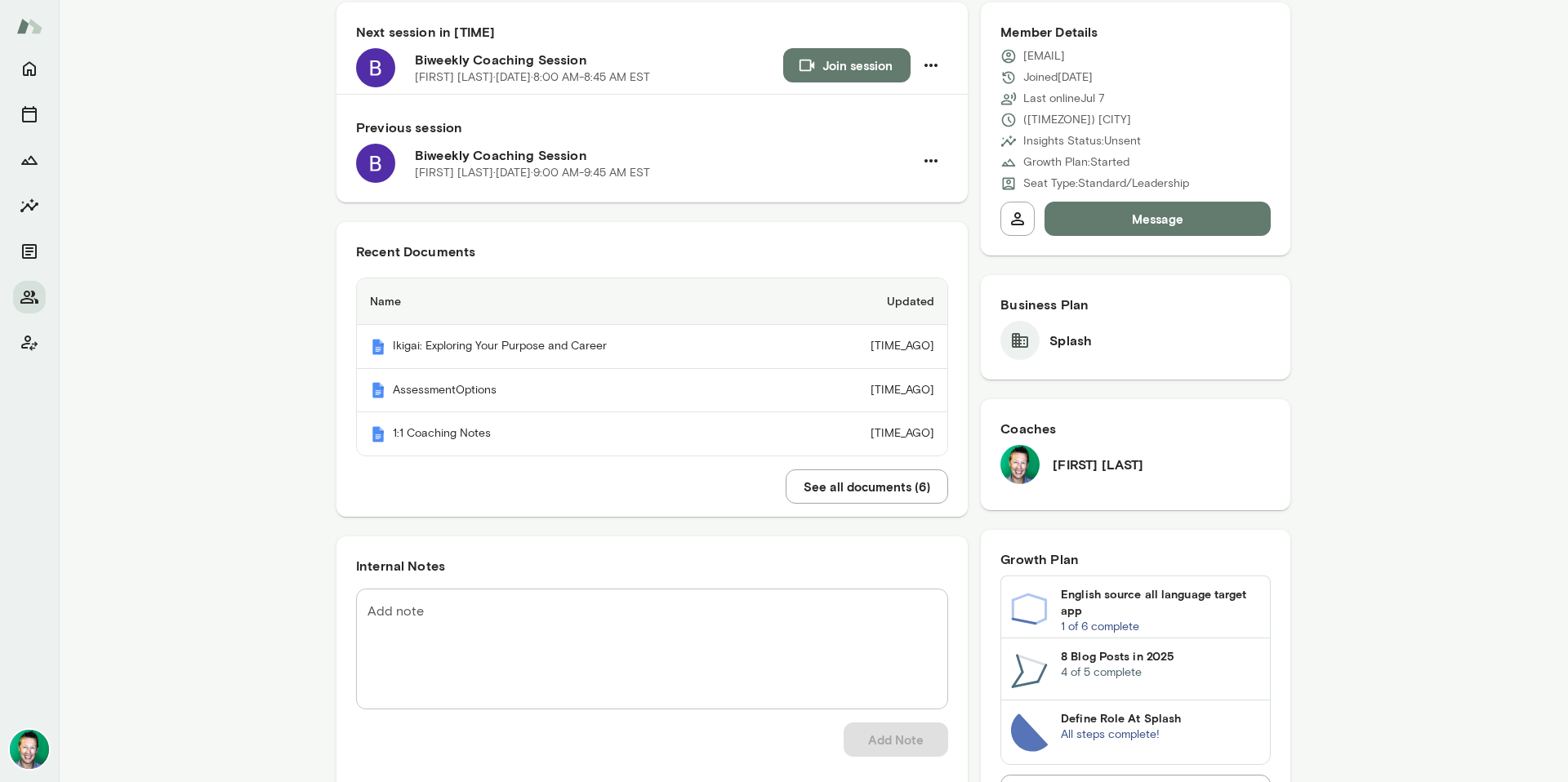 scroll, scrollTop: 183, scrollLeft: 0, axis: vertical 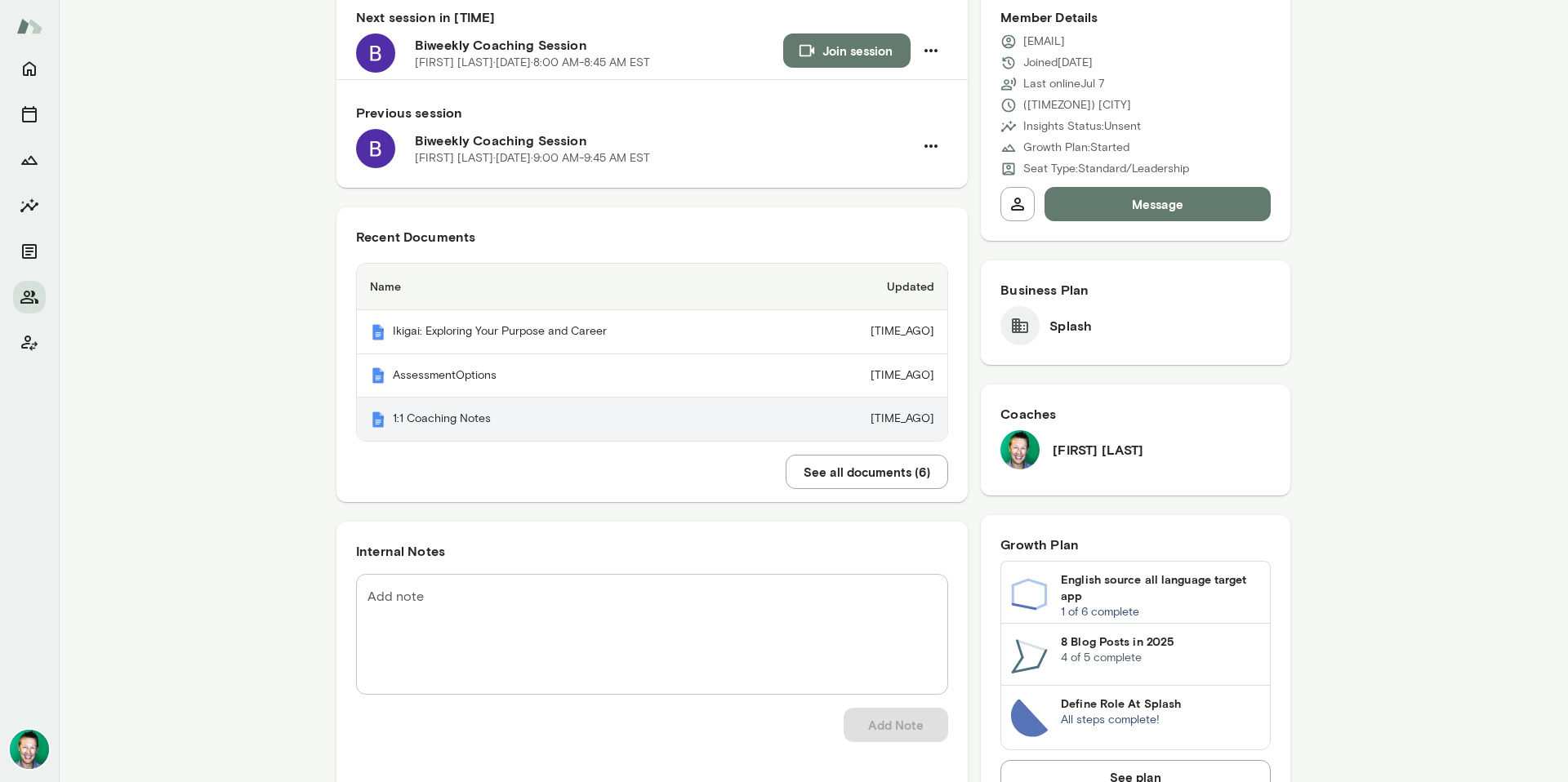 click on "1:1 Coaching Notes" at bounding box center (577, 332) 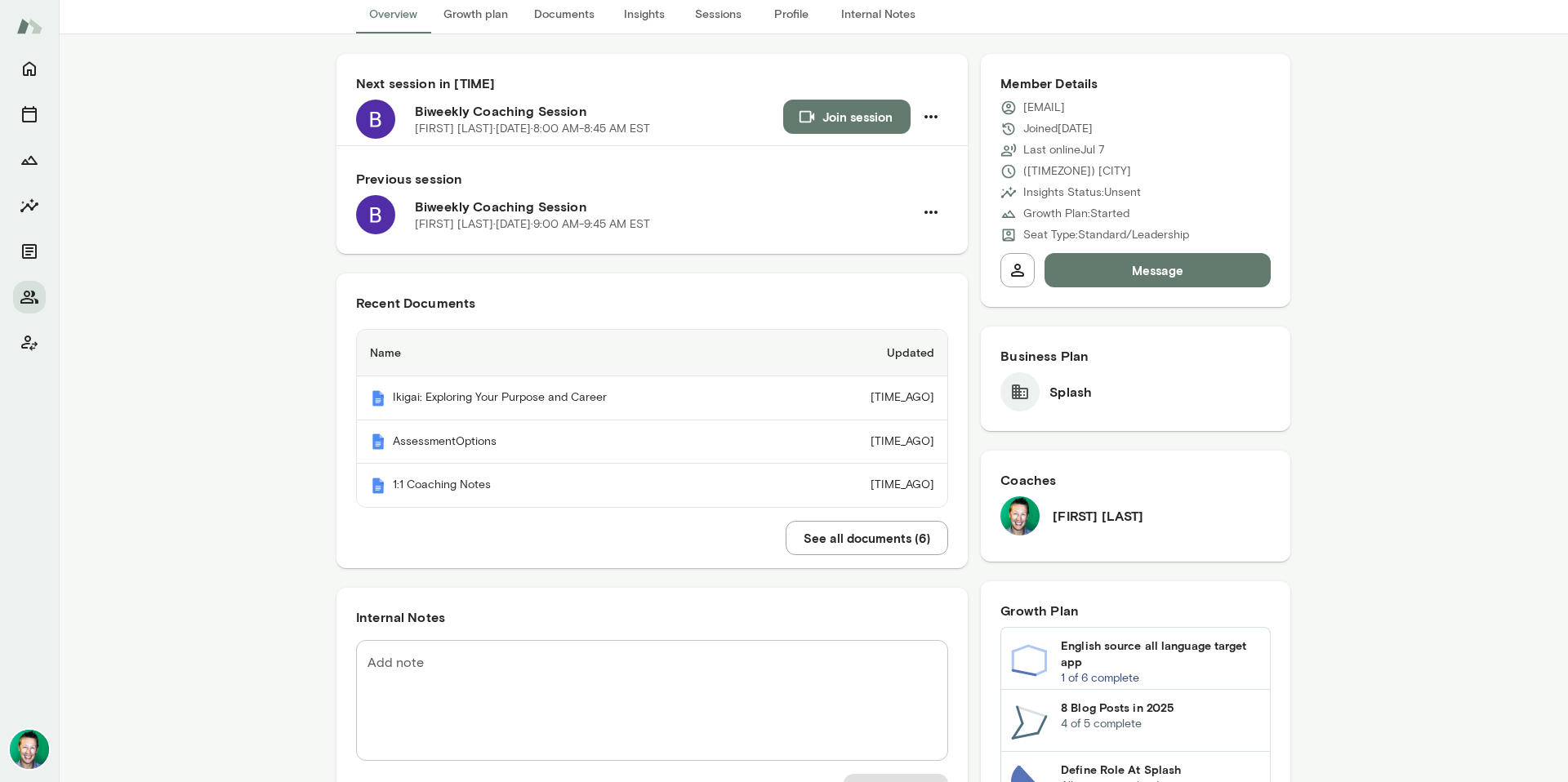 scroll, scrollTop: 0, scrollLeft: 0, axis: both 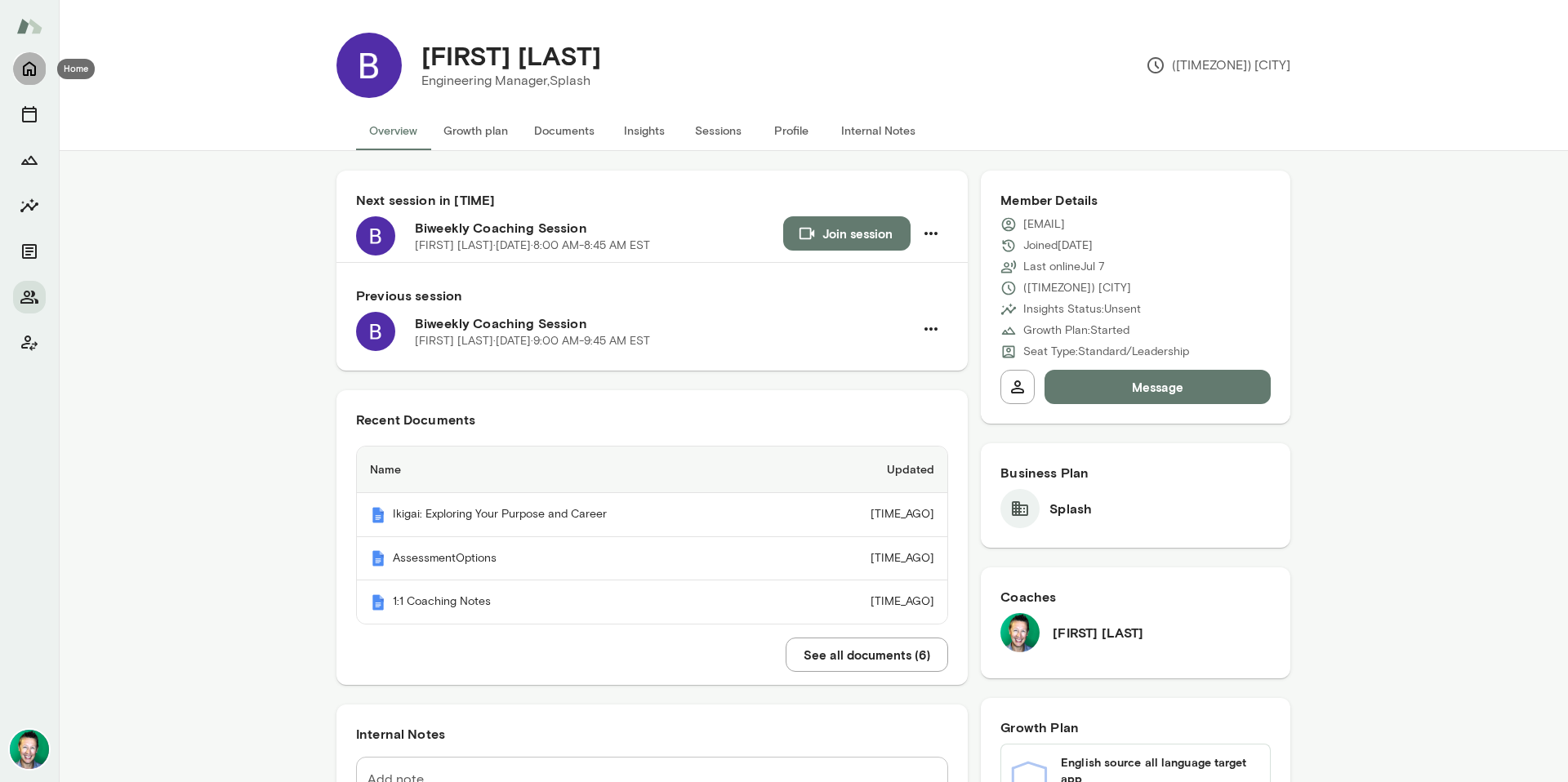 click at bounding box center (29, 69) 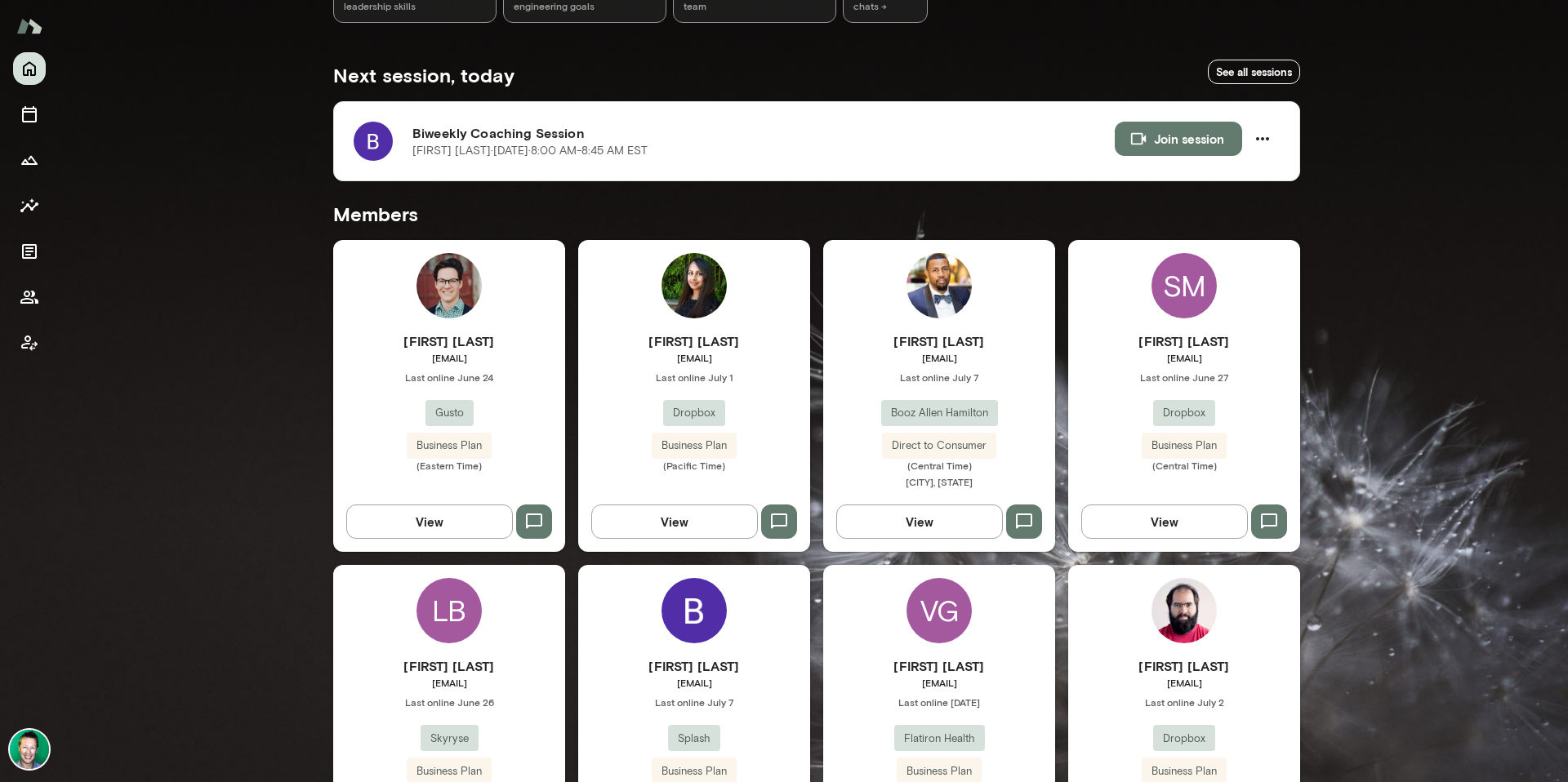 scroll, scrollTop: 262, scrollLeft: 0, axis: vertical 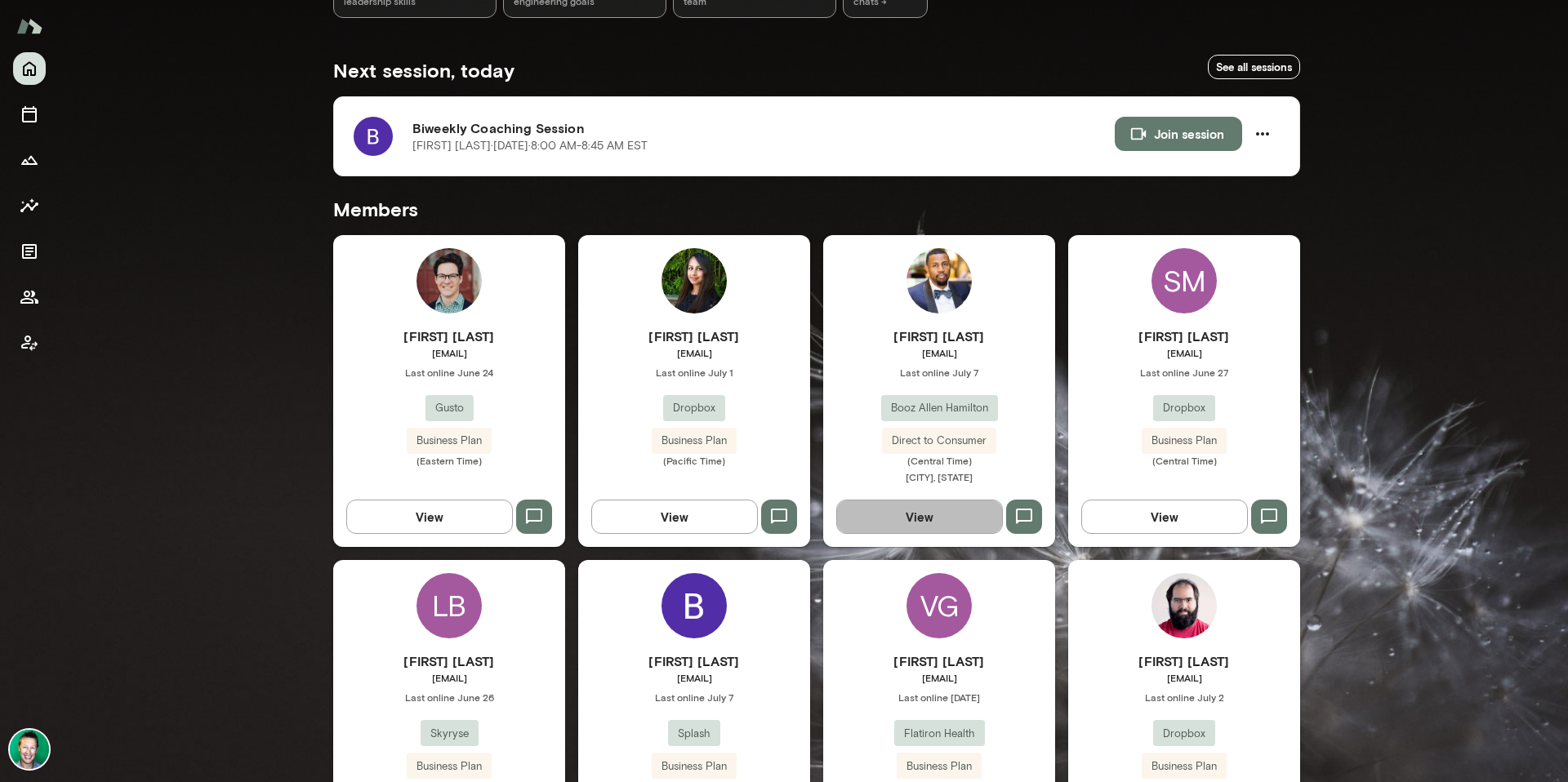 click on "View" at bounding box center [920, 517] 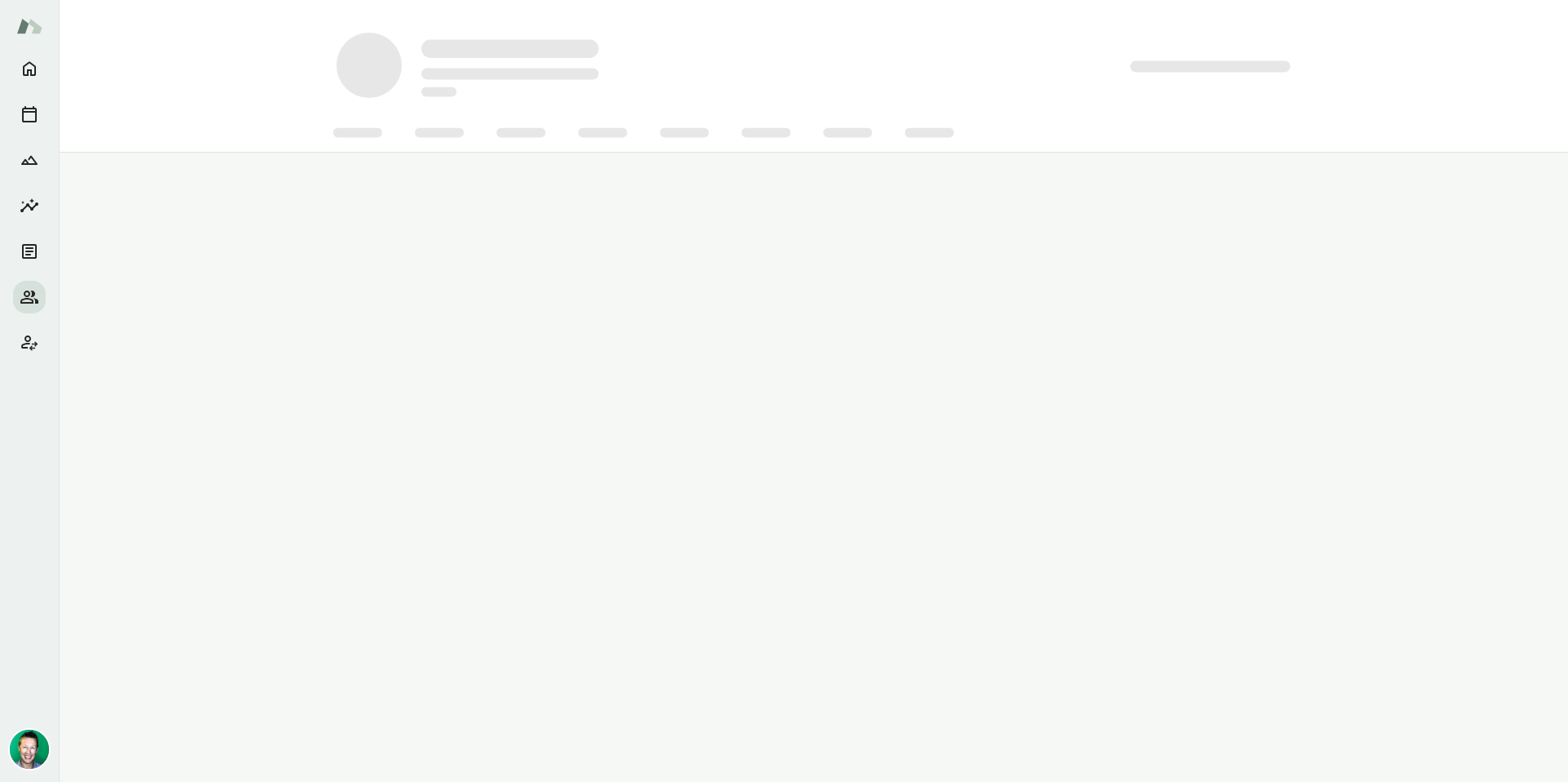 scroll, scrollTop: 0, scrollLeft: 0, axis: both 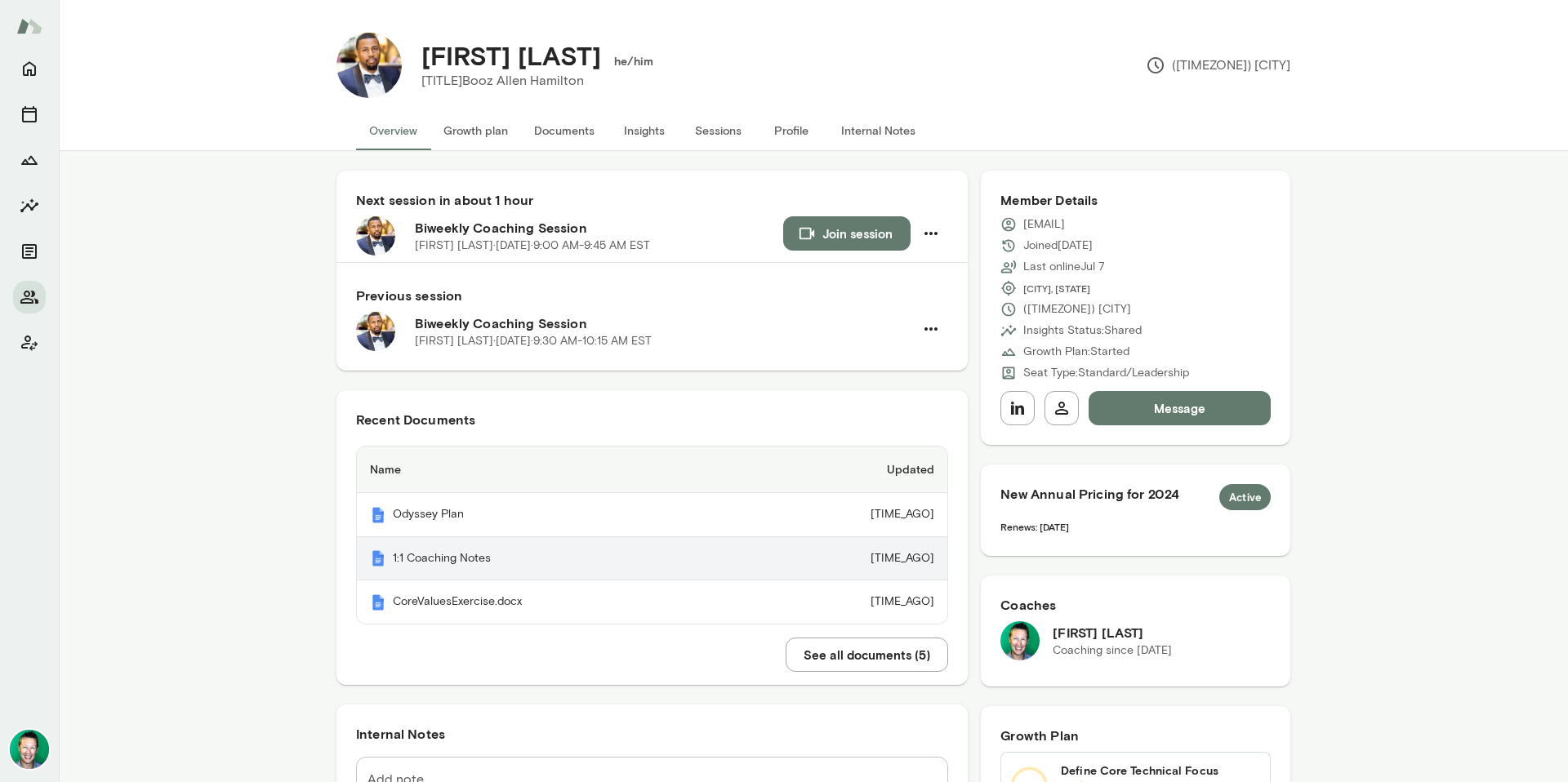 click on "1:1 Coaching Notes" at bounding box center (553, 515) 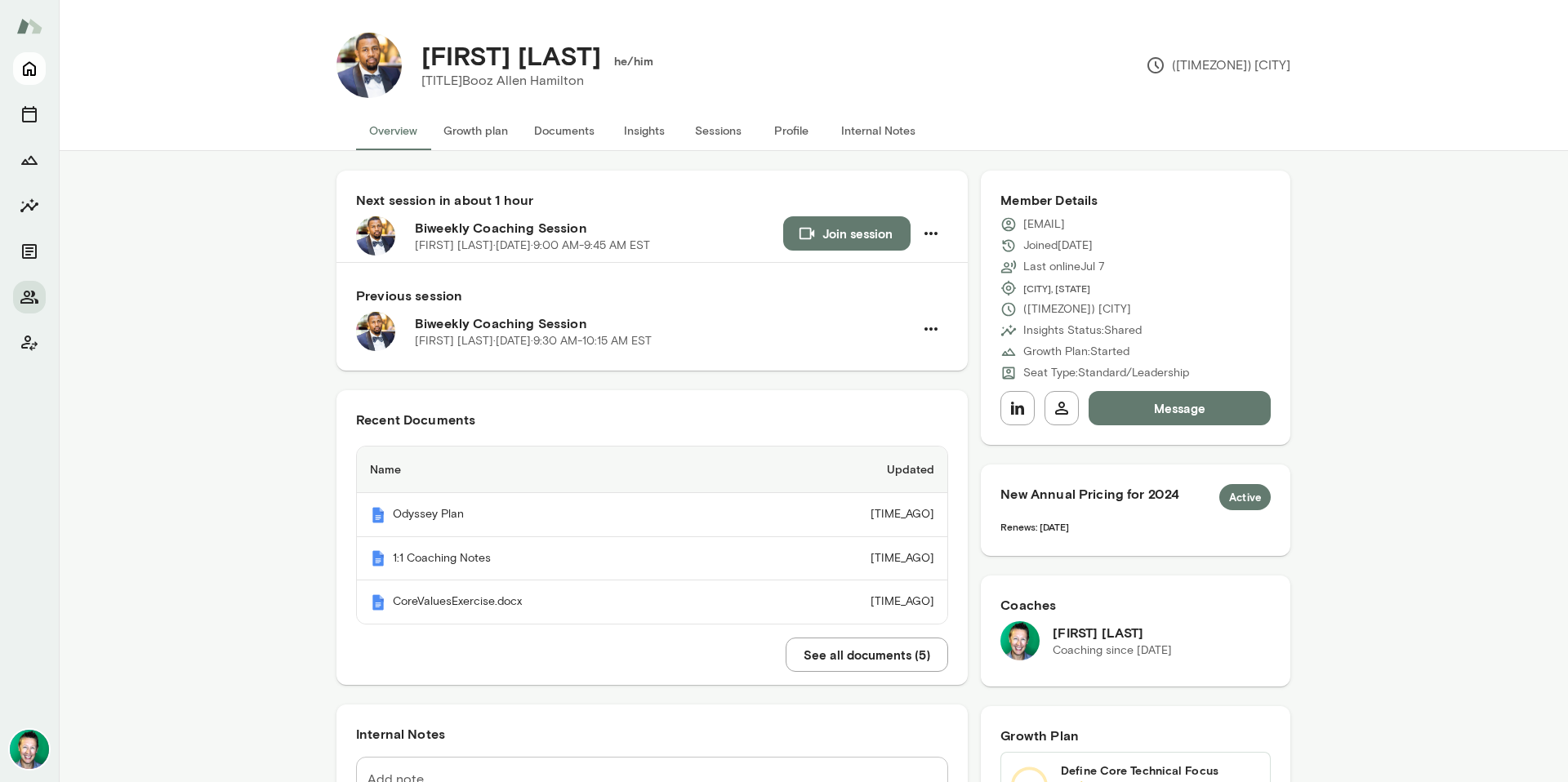 click at bounding box center [29, 69] 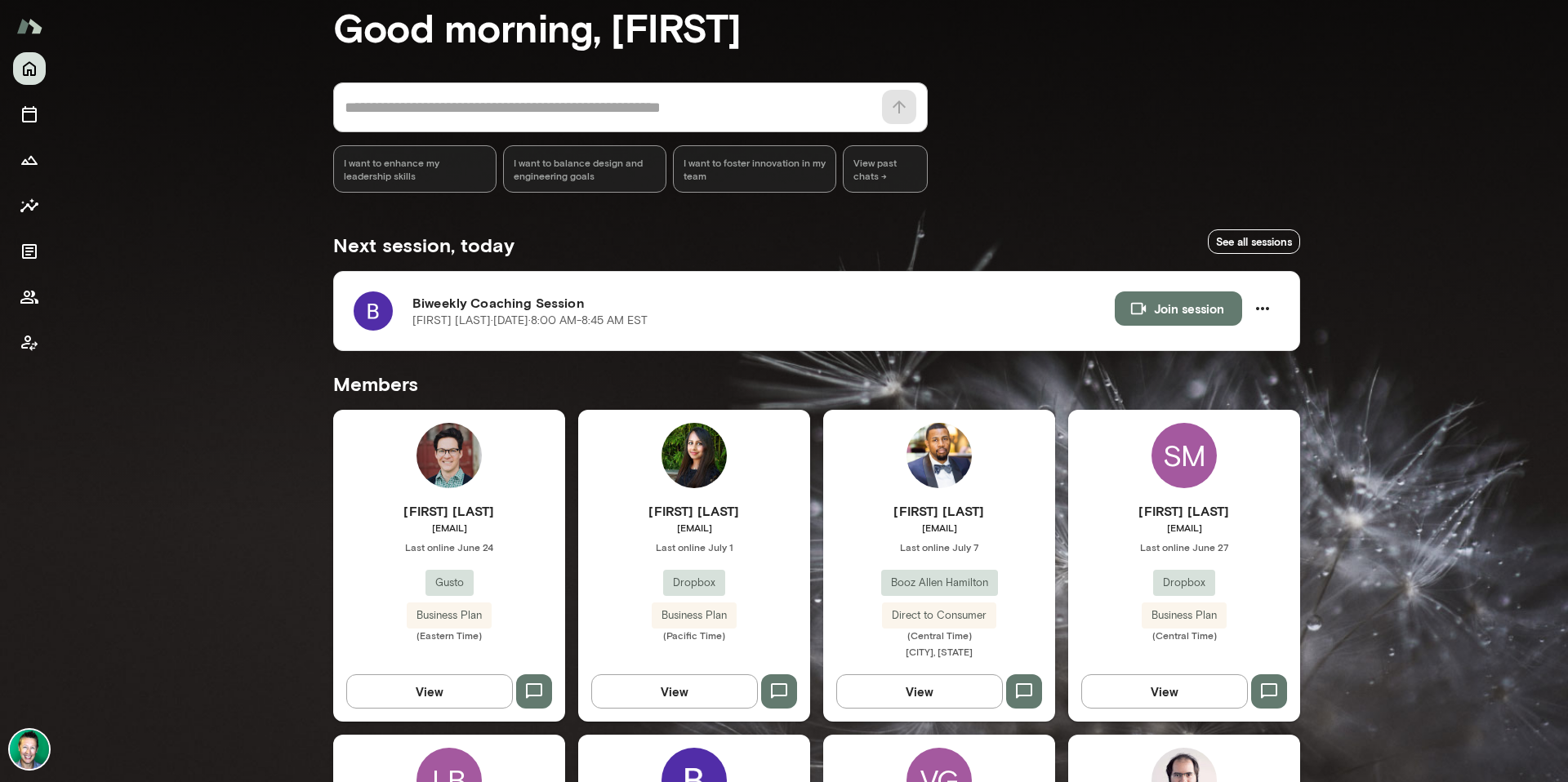scroll, scrollTop: 104, scrollLeft: 0, axis: vertical 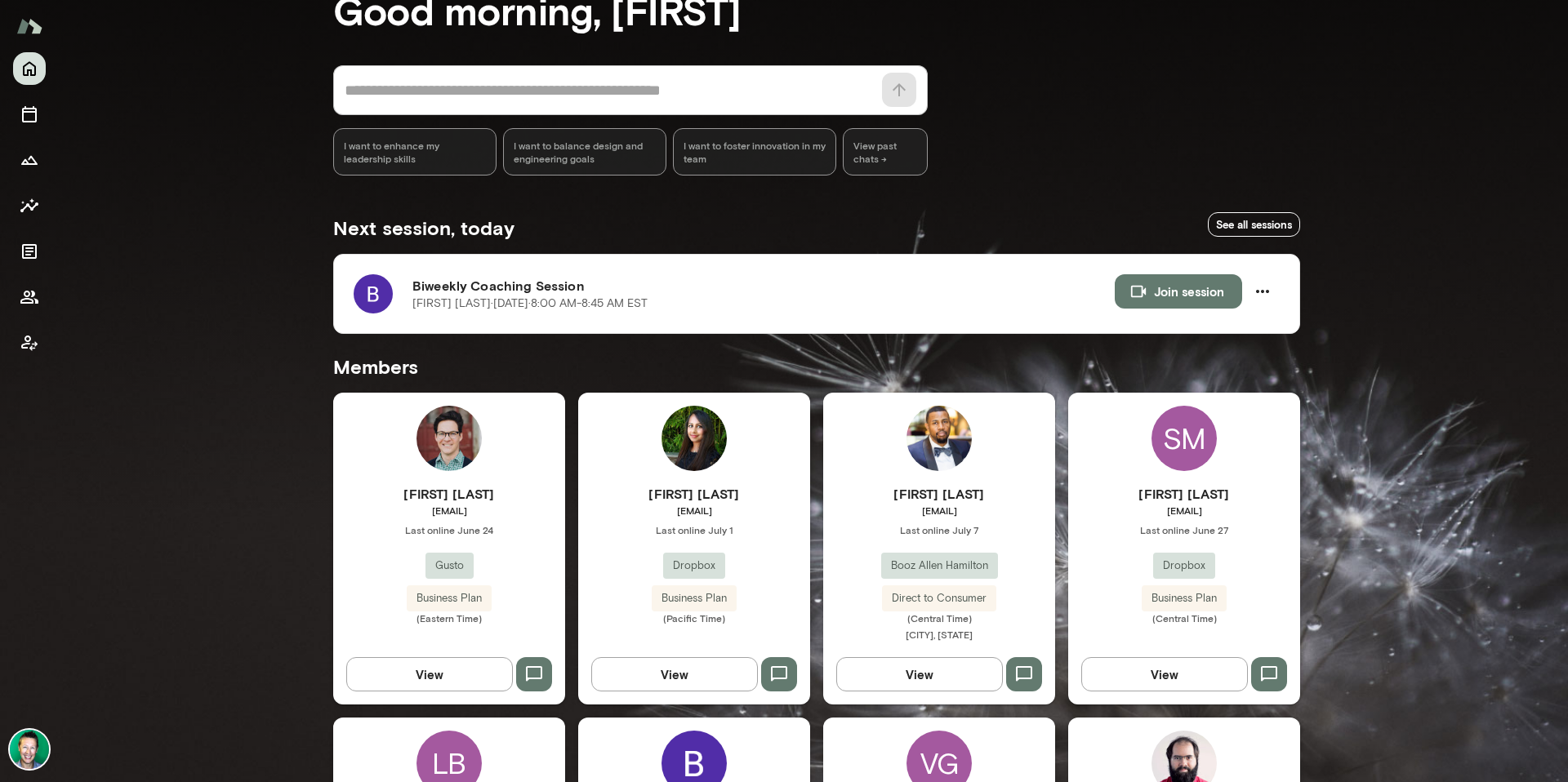 click on "View" at bounding box center [430, 674] 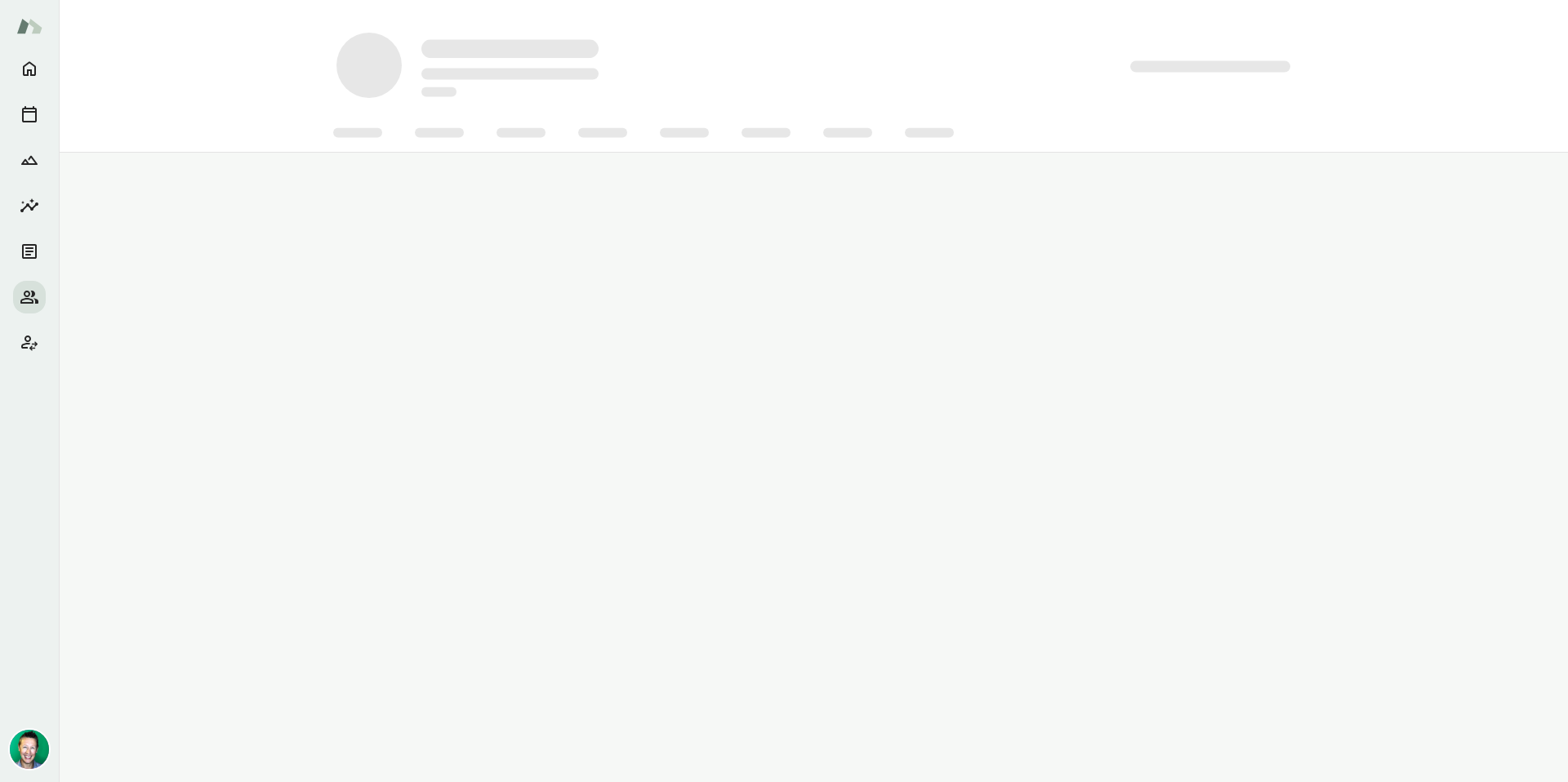 scroll, scrollTop: 0, scrollLeft: 0, axis: both 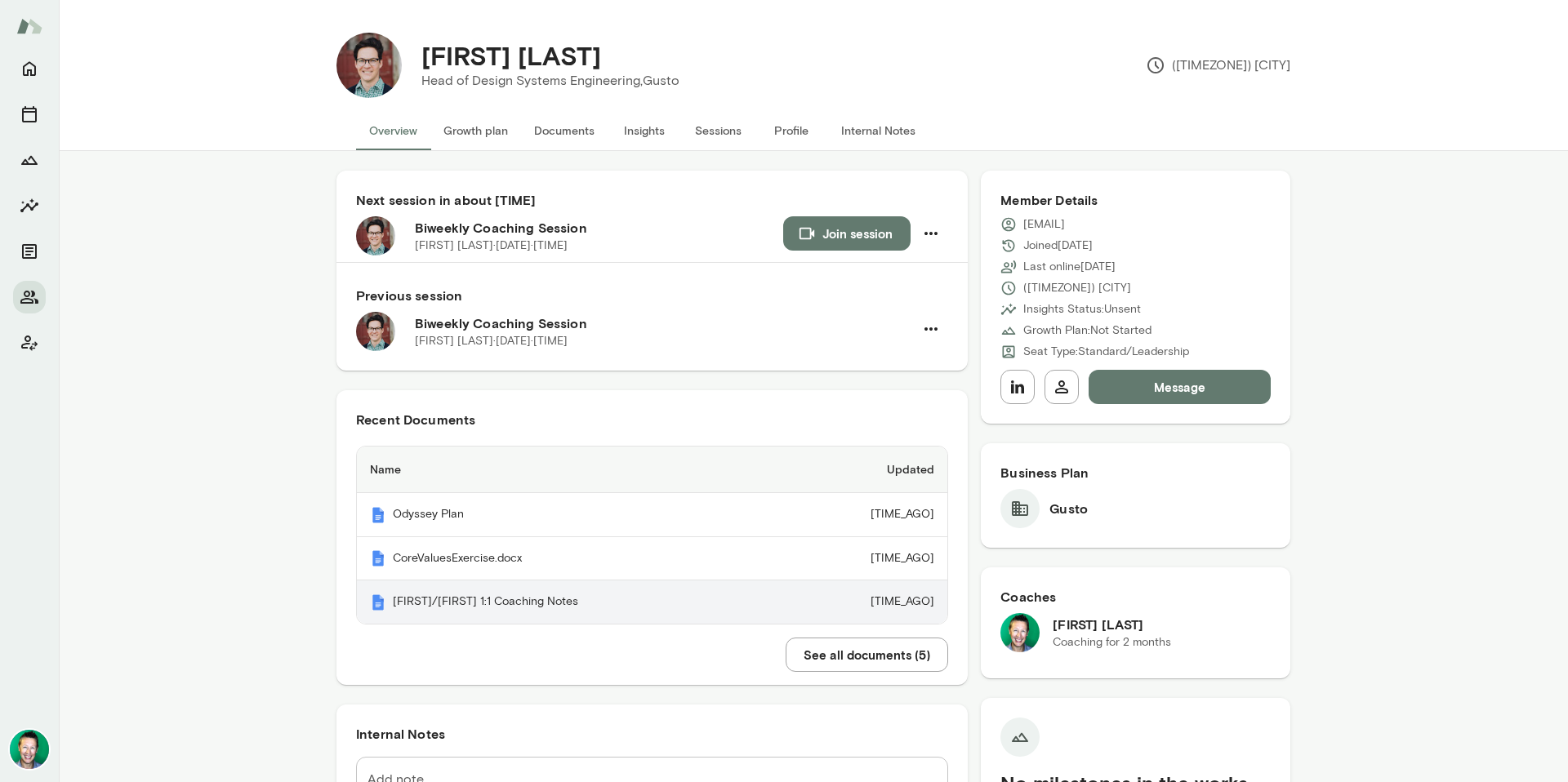 click on "[FIRST]/[FIRST] 1:1 Coaching Notes" at bounding box center [570, 515] 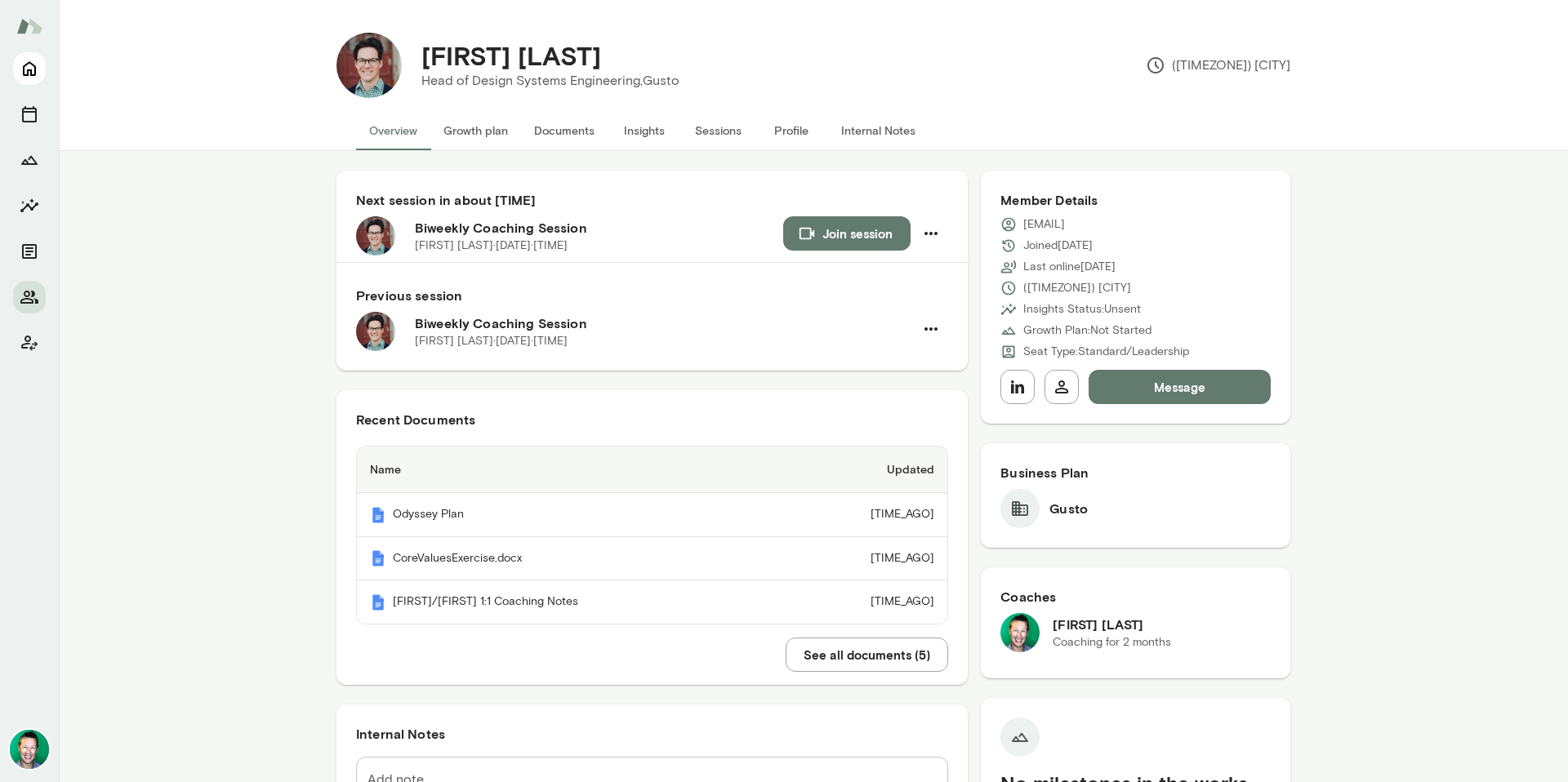 click at bounding box center (29, 69) 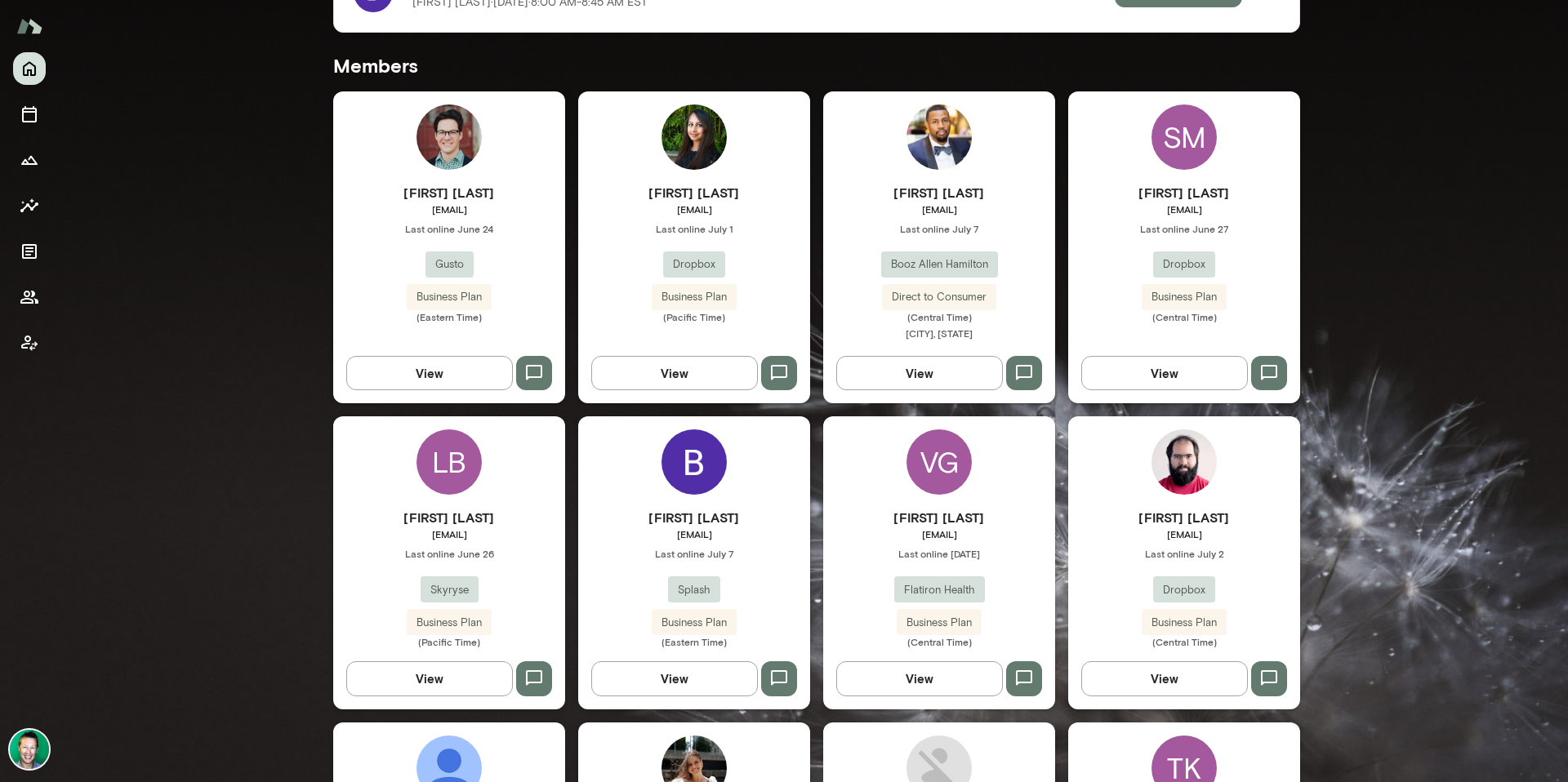 scroll, scrollTop: 407, scrollLeft: 0, axis: vertical 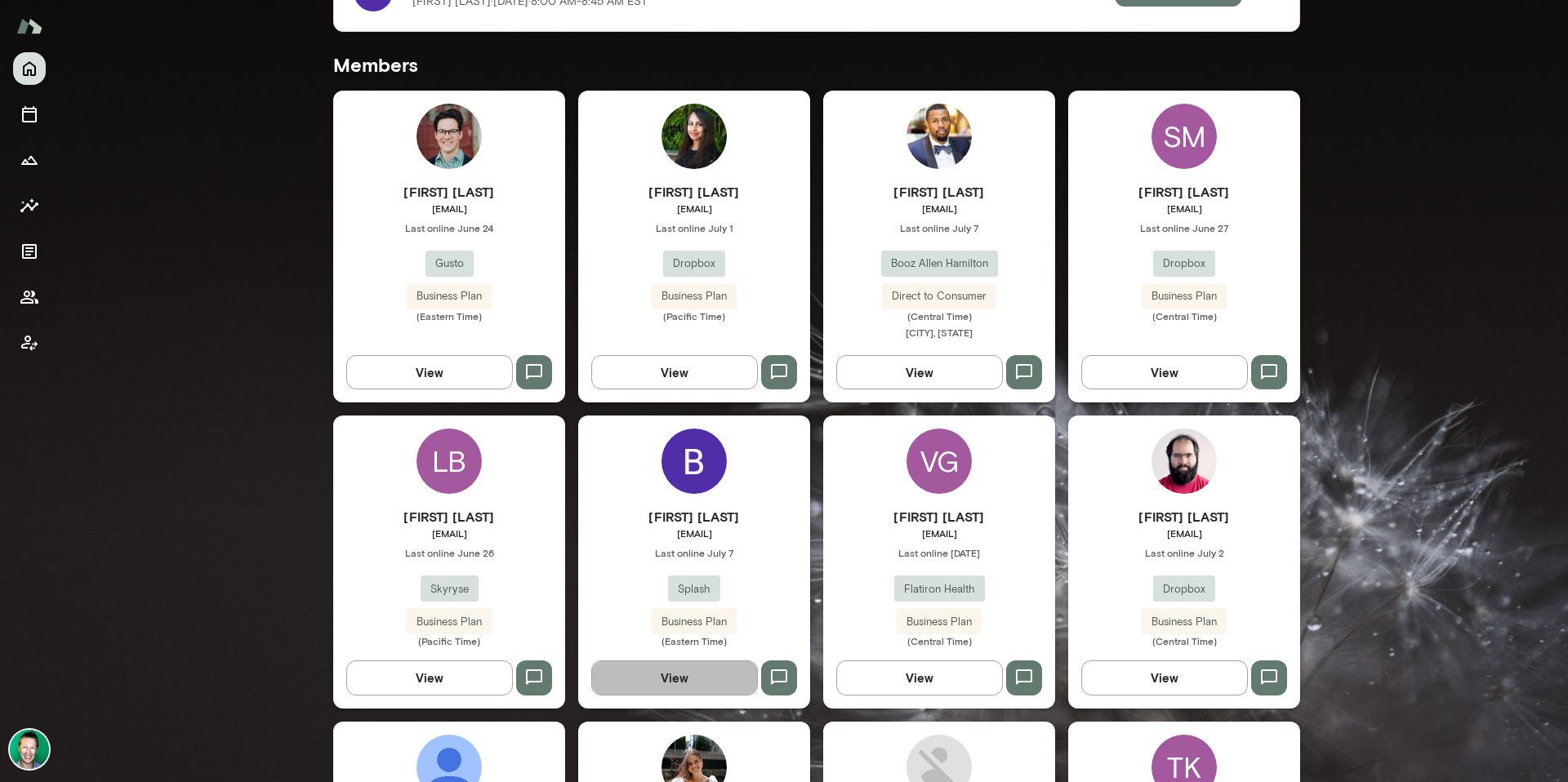 click on "View" at bounding box center [675, 678] 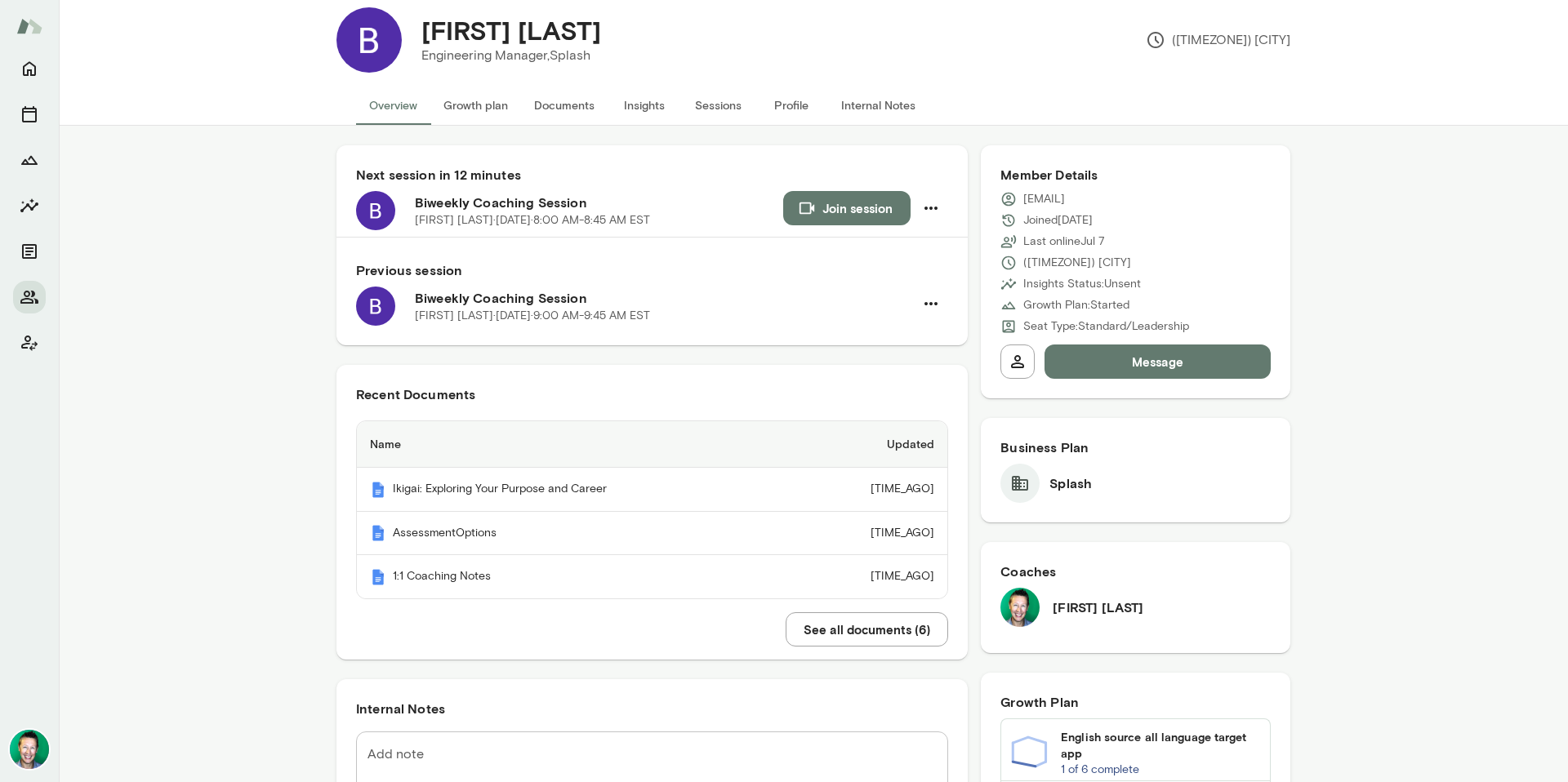 scroll, scrollTop: 23, scrollLeft: 0, axis: vertical 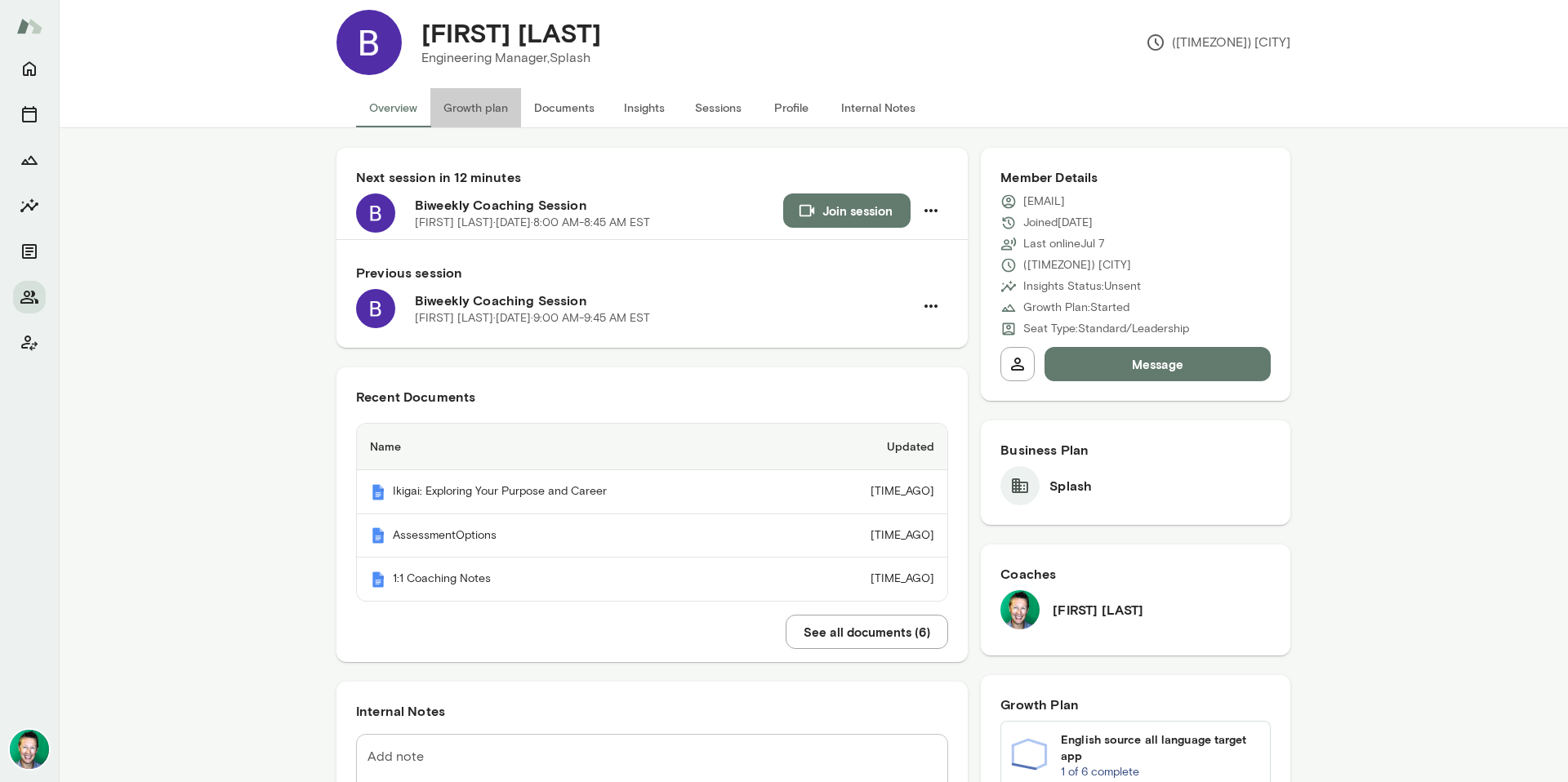 click on "Growth plan" at bounding box center [475, 108] 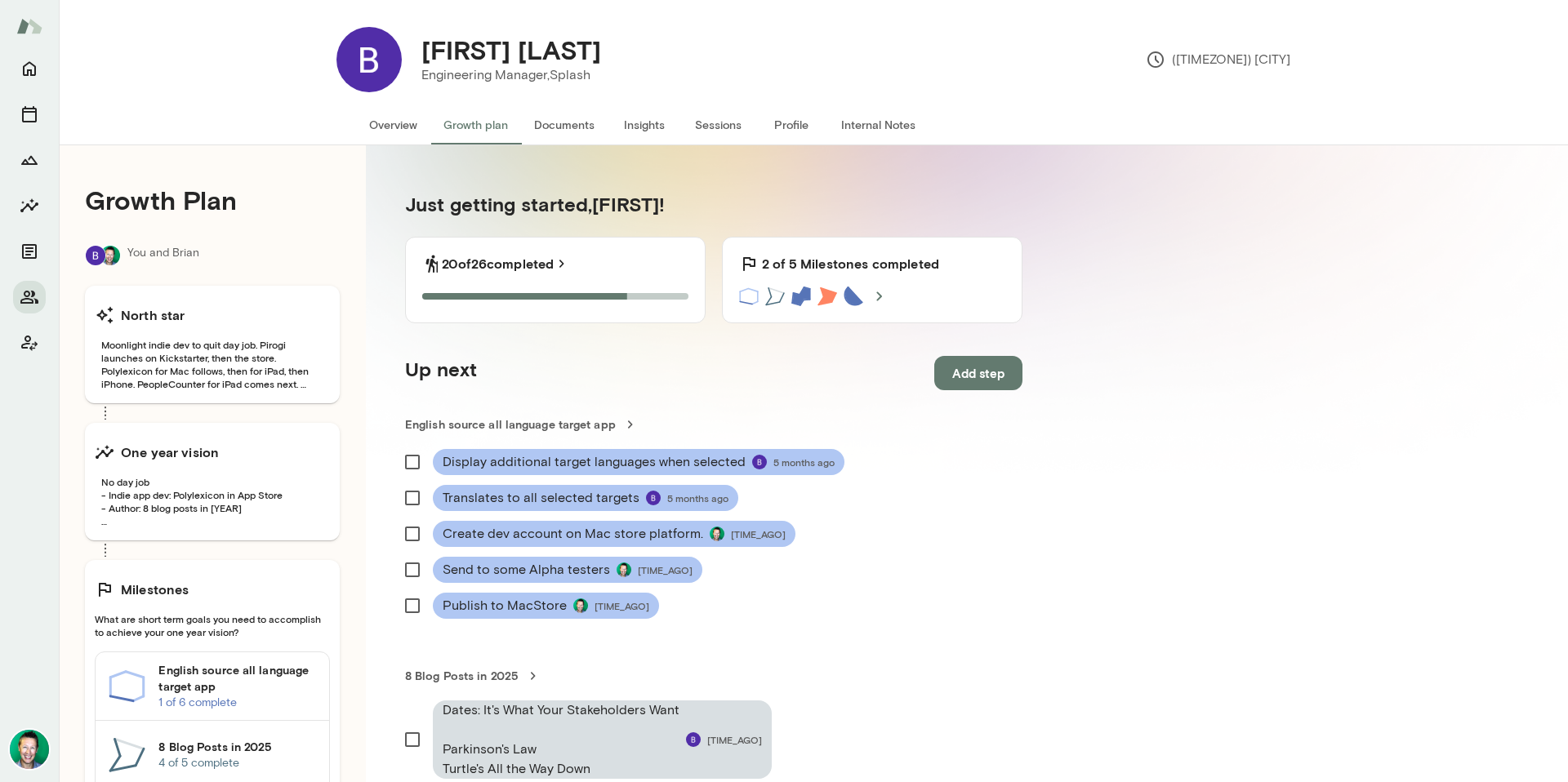 scroll, scrollTop: 0, scrollLeft: 0, axis: both 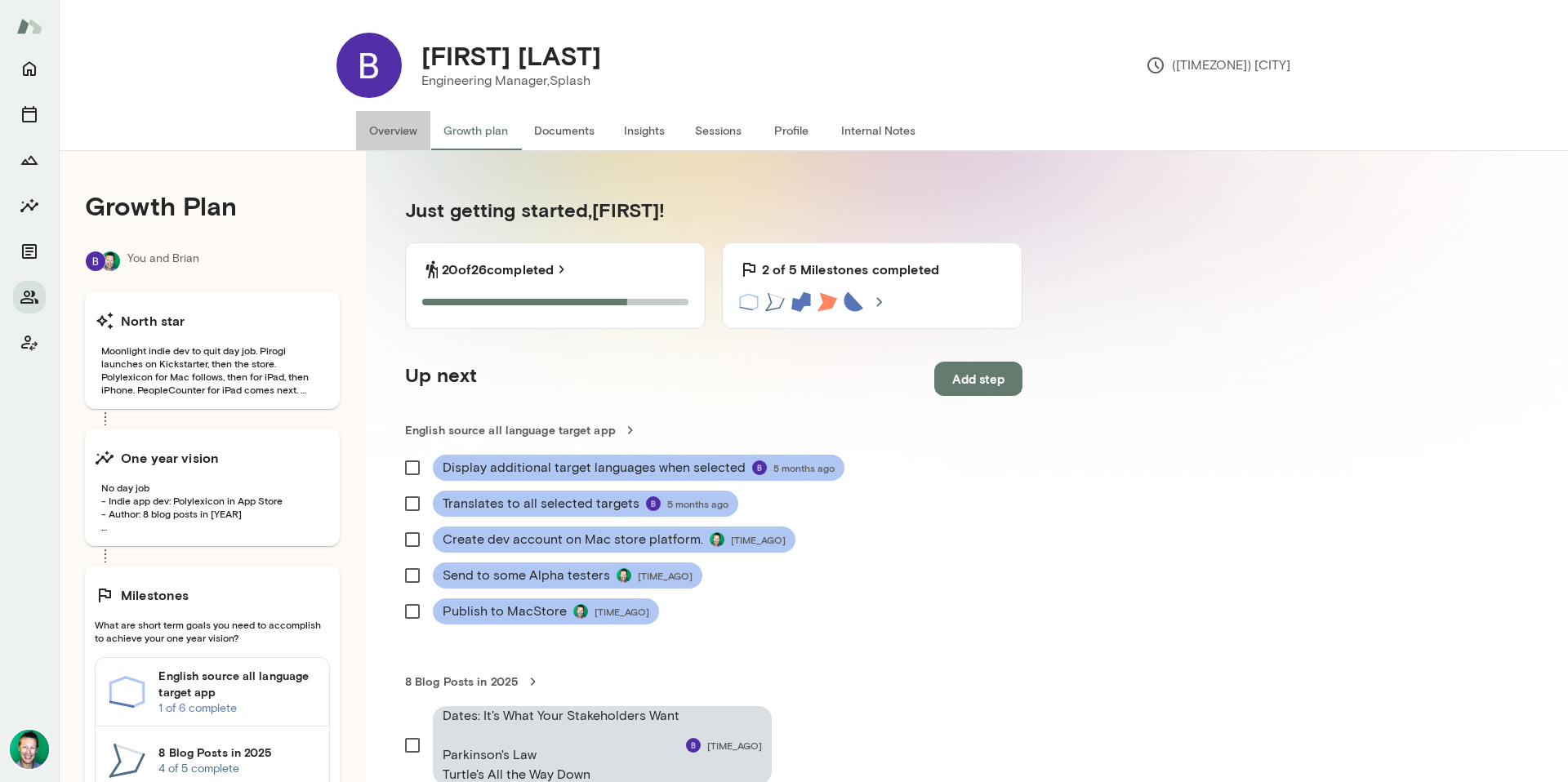 click on "Overview" at bounding box center (393, 131) 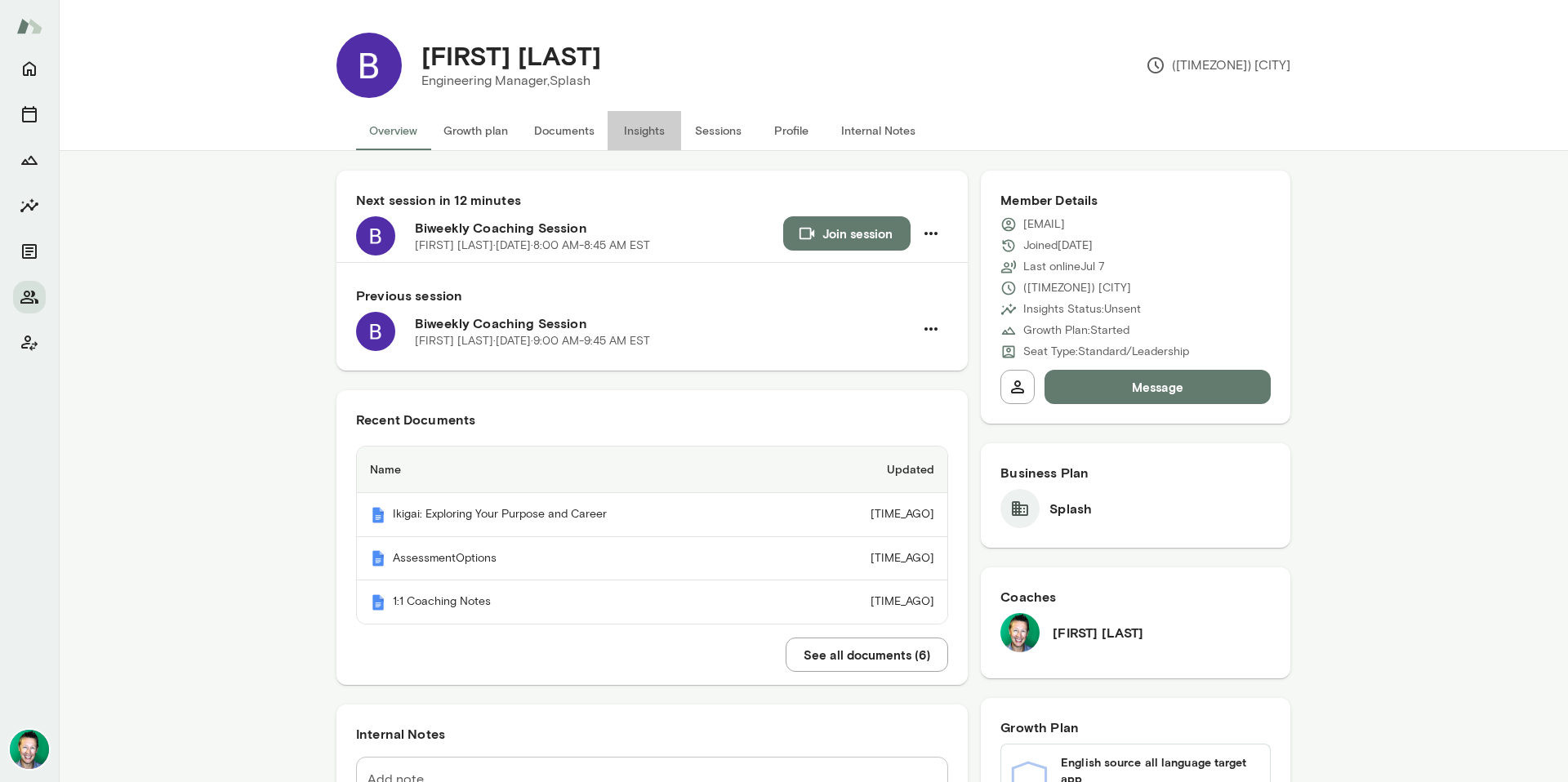 click on "Insights" at bounding box center (644, 131) 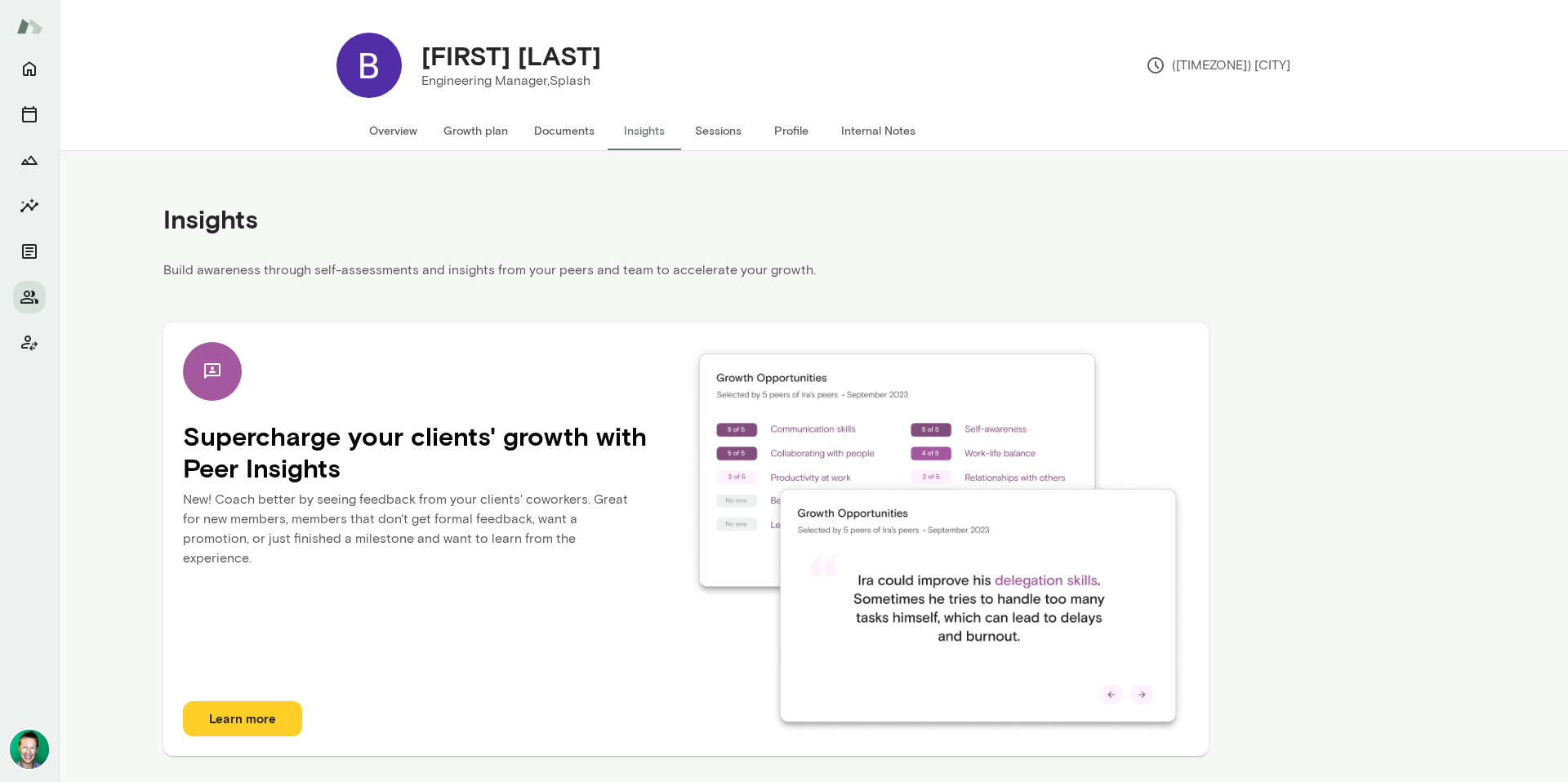 click on "Overview" at bounding box center [393, 131] 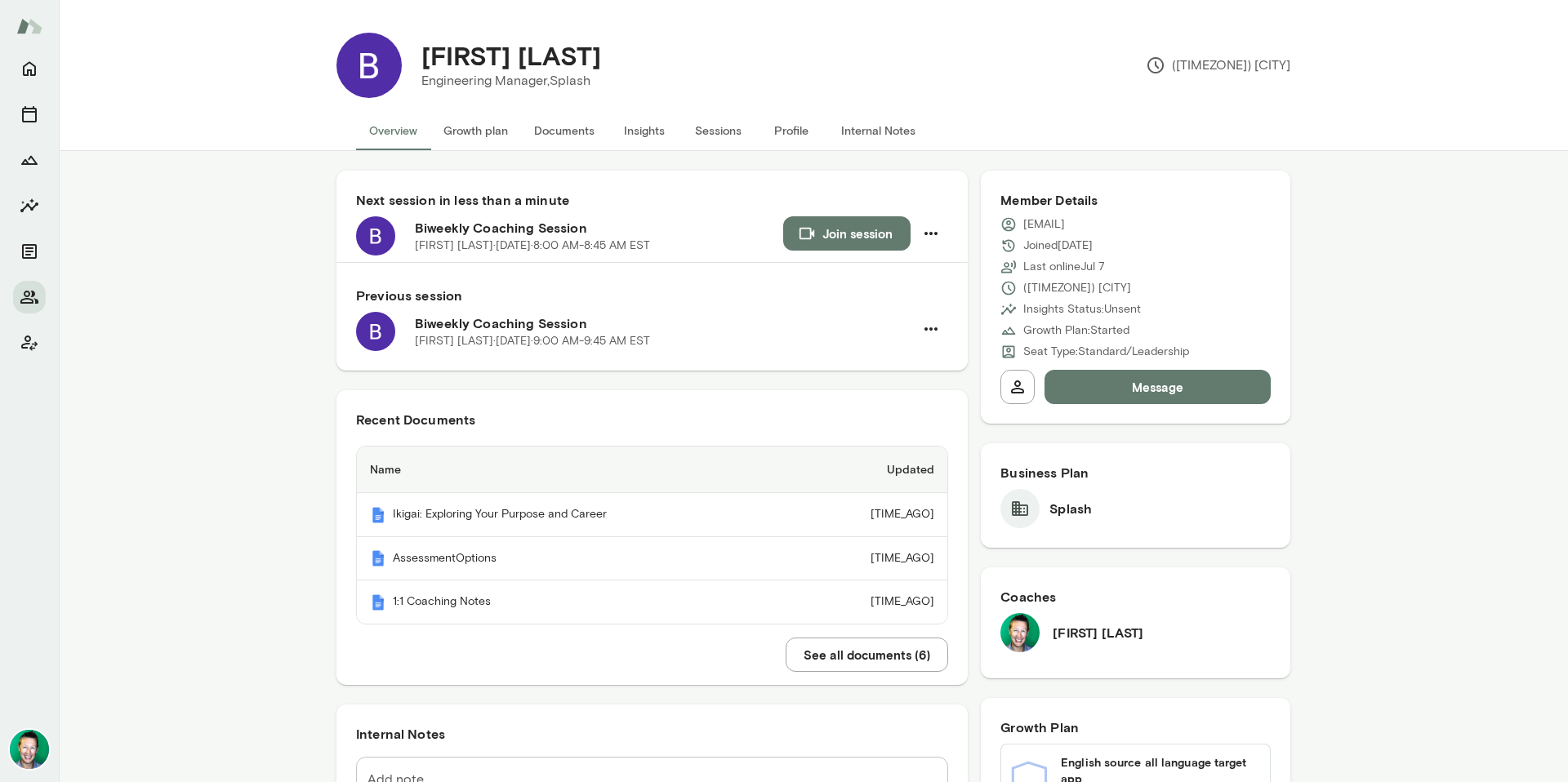 click on "Growth plan" at bounding box center (475, 131) 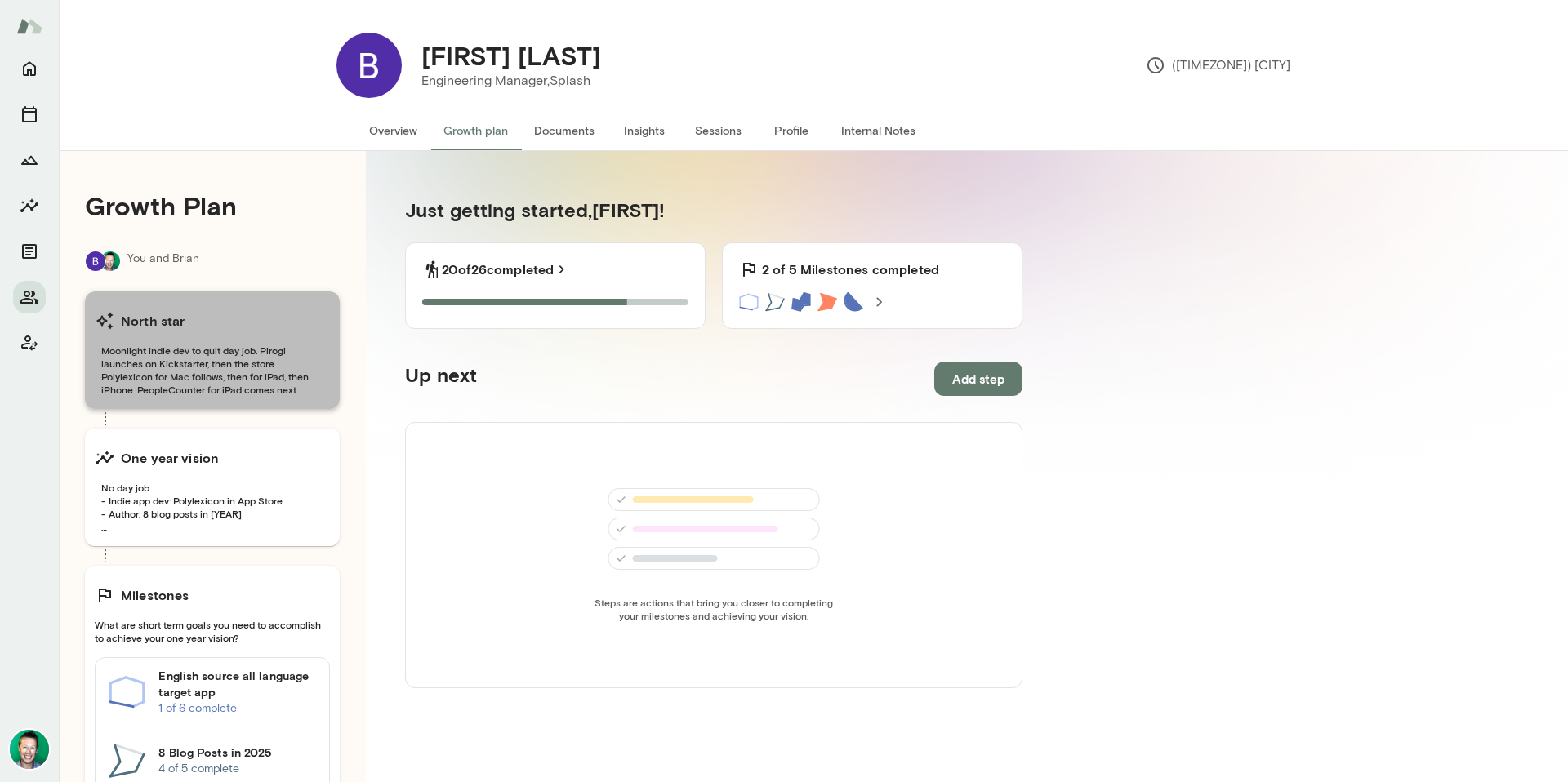 click on "Moonlight indie dev to quit day job. Pirogi launches on Kickstarter, then the store. Polylexicon for Mac follows, then for iPad, then iPhone. PeopleCounter for iPad comes next. Finally, the scientist game series beings. Multi-generation home begins." at bounding box center [212, 370] 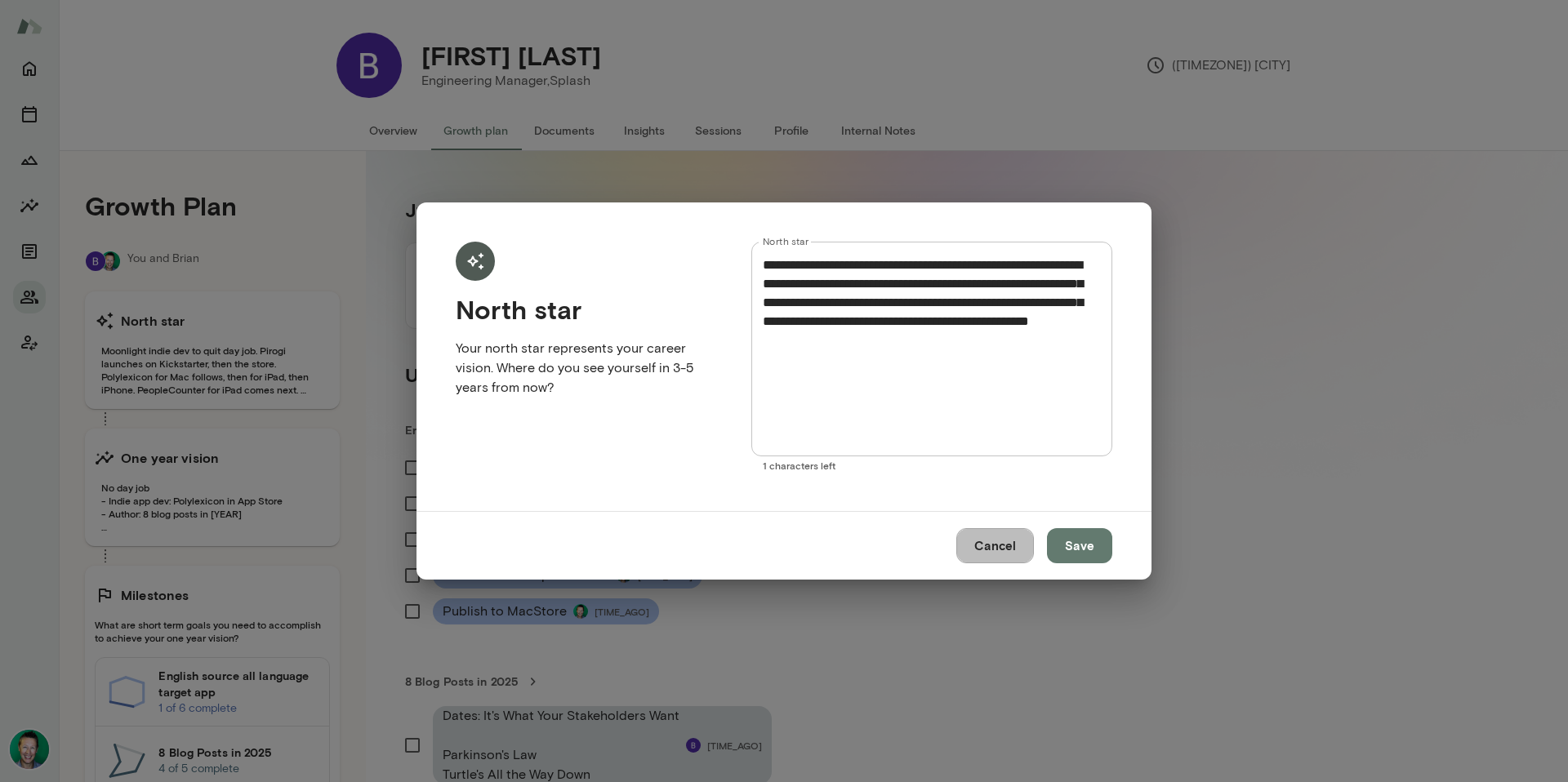 click on "Cancel" at bounding box center (995, 545) 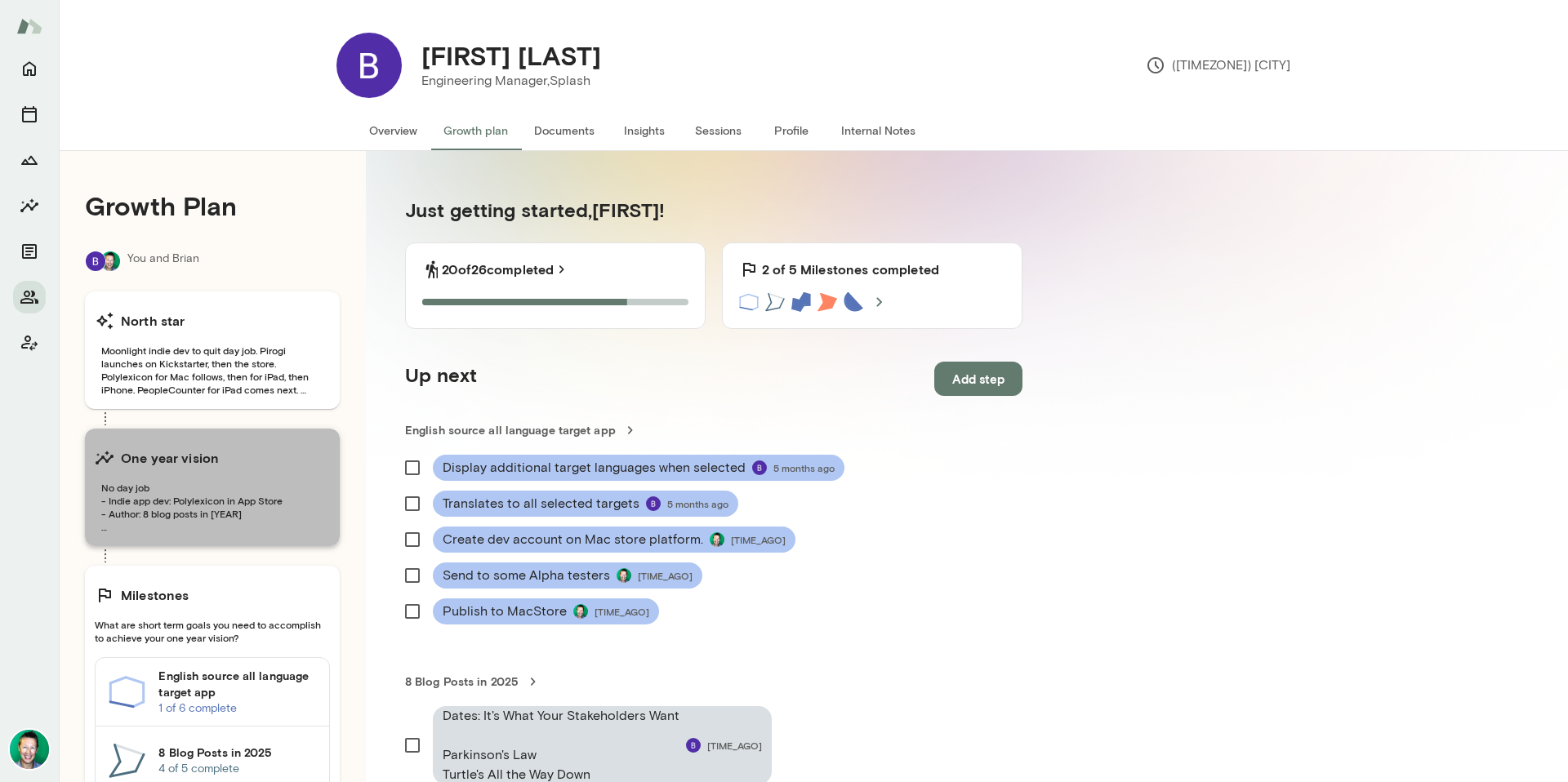 click on "One year vision No day job
- Indie app dev: Polylexicon in App Store
- Author: 8 blog posts in [YEAR]
Day job
- OnBase gone (completing [MONTH] [YEAR])
- Work has continuity
- Senior Engineering Manager [YEAR]" at bounding box center (212, 350) 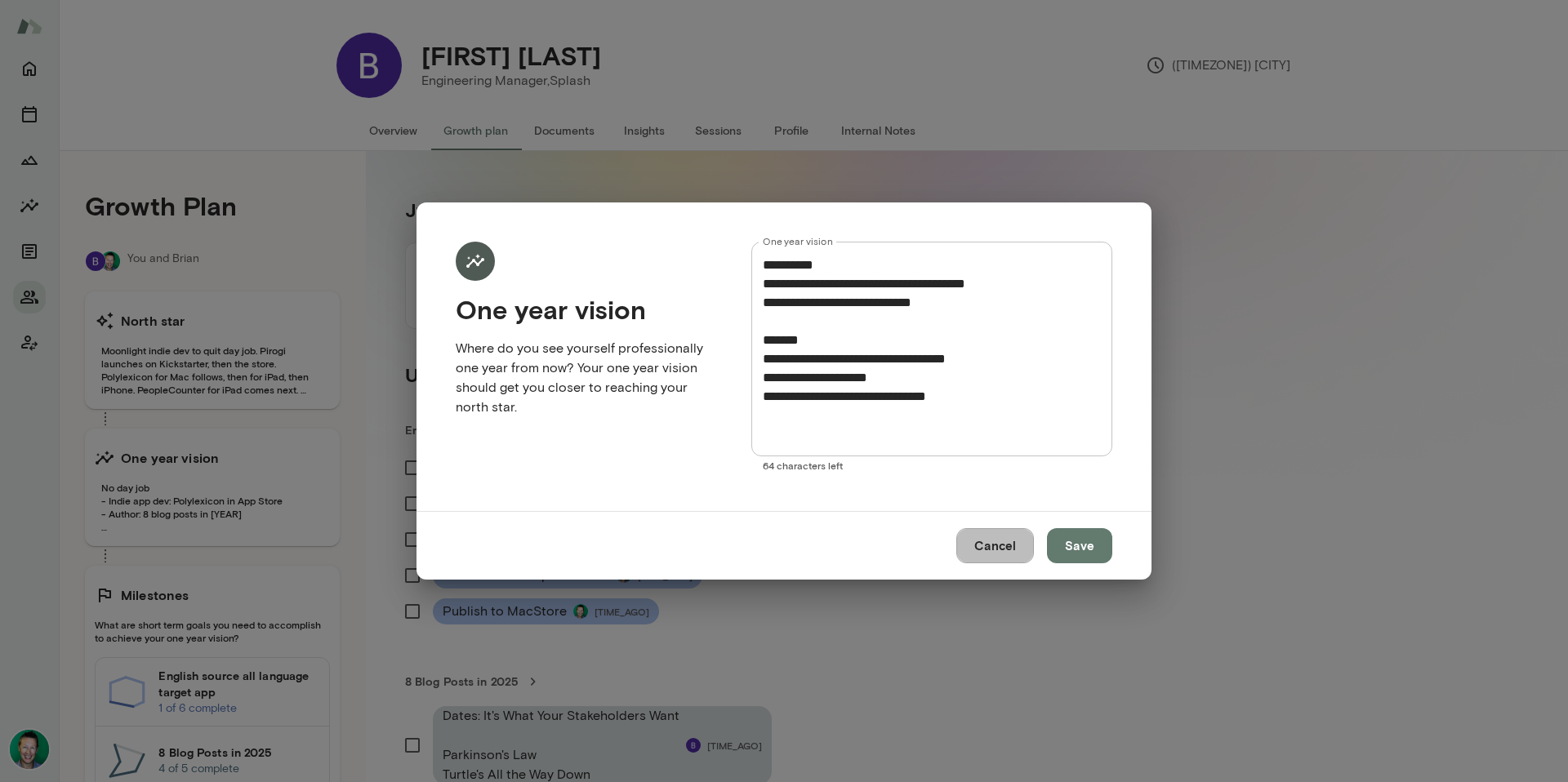 click on "Cancel" at bounding box center (995, 545) 